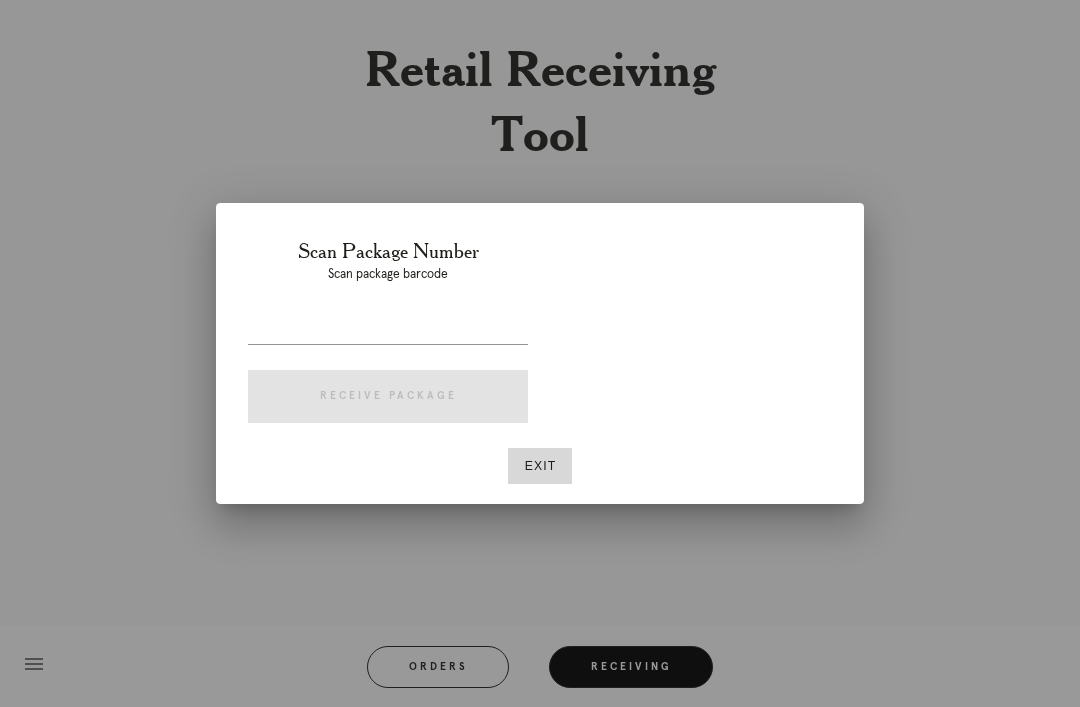 scroll, scrollTop: 0, scrollLeft: 0, axis: both 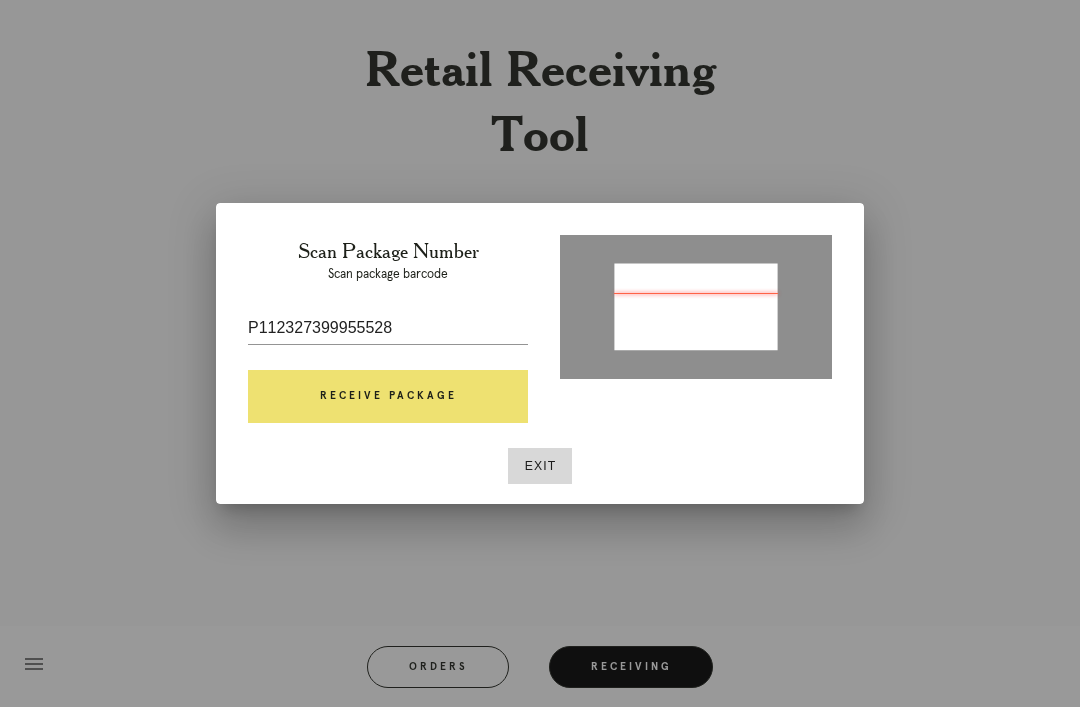 type on "78279131" 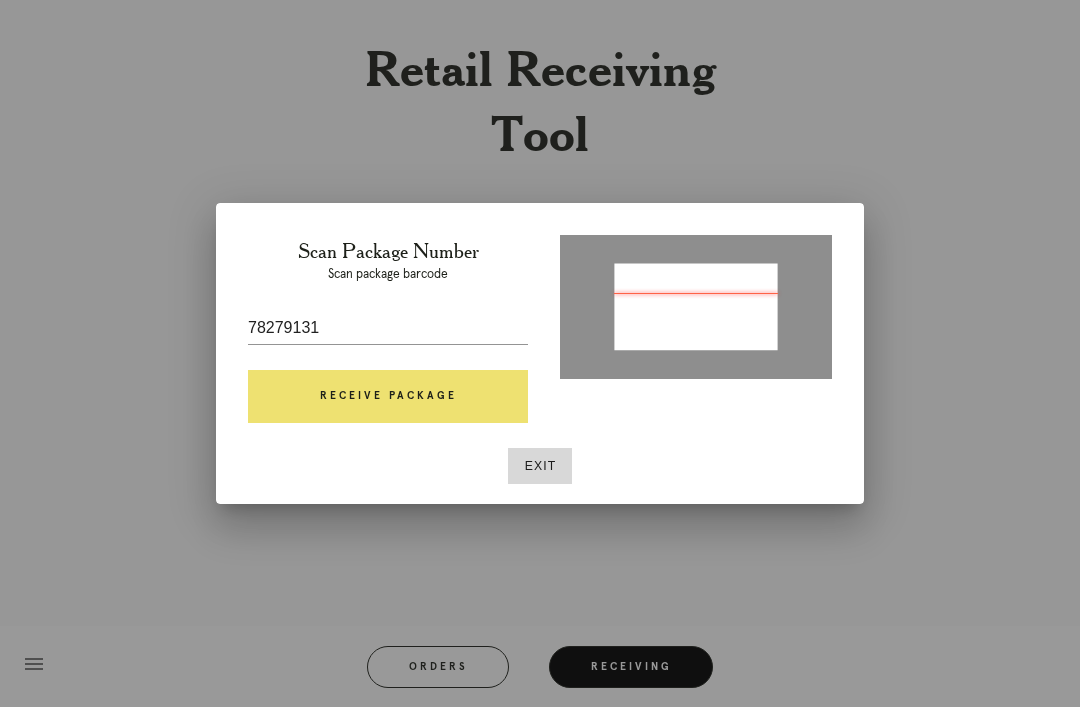 click on "Receive Package" at bounding box center (388, 397) 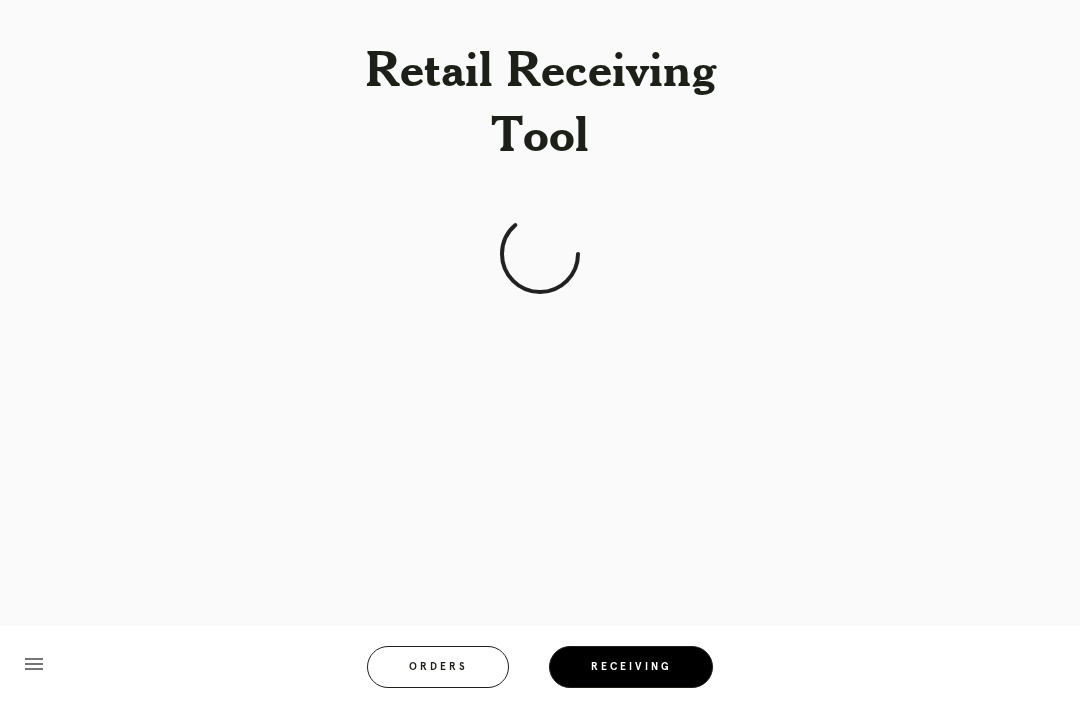 click on "Orders" at bounding box center [438, 667] 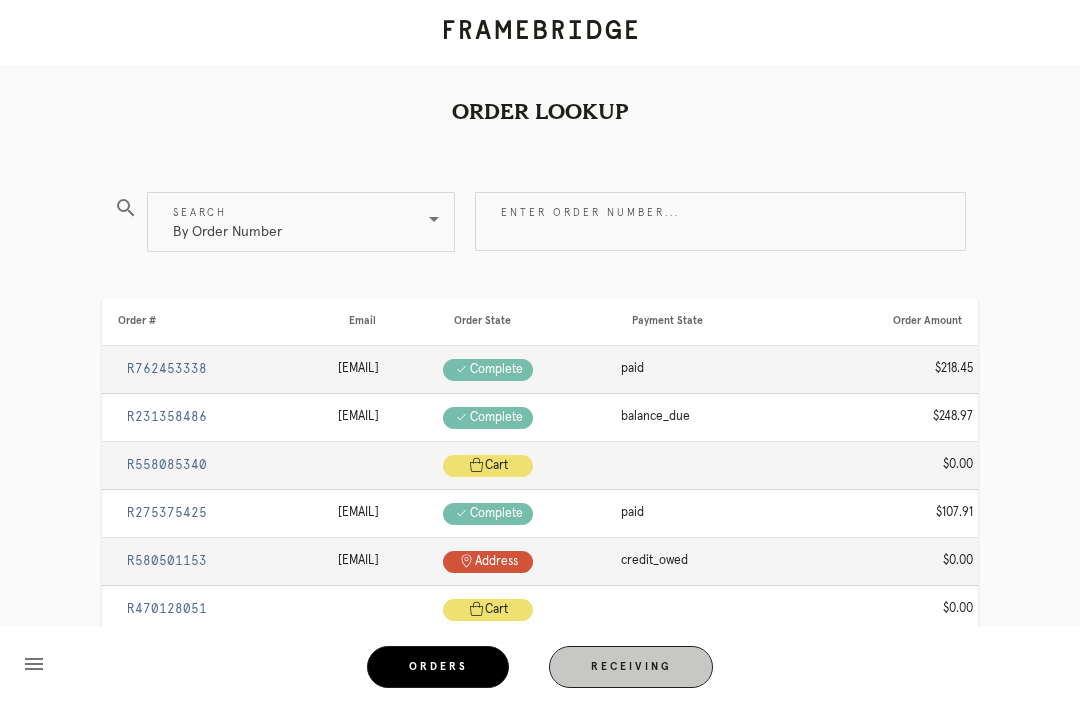 click on "Orders" at bounding box center (438, 667) 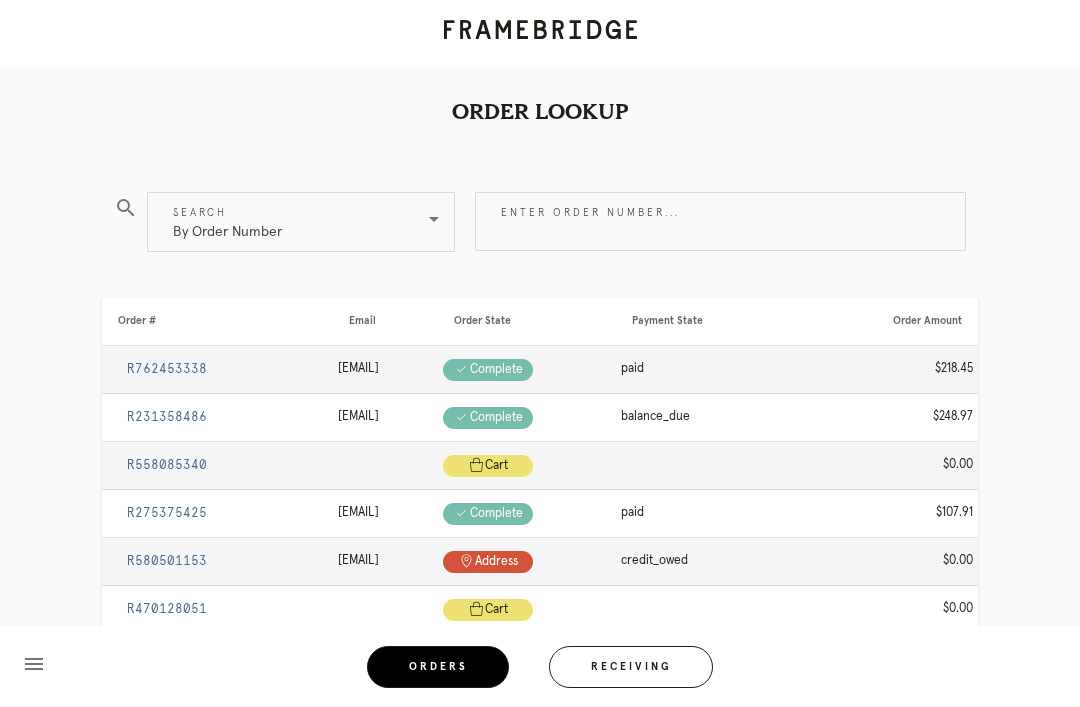 click on "Receiving" at bounding box center [631, 667] 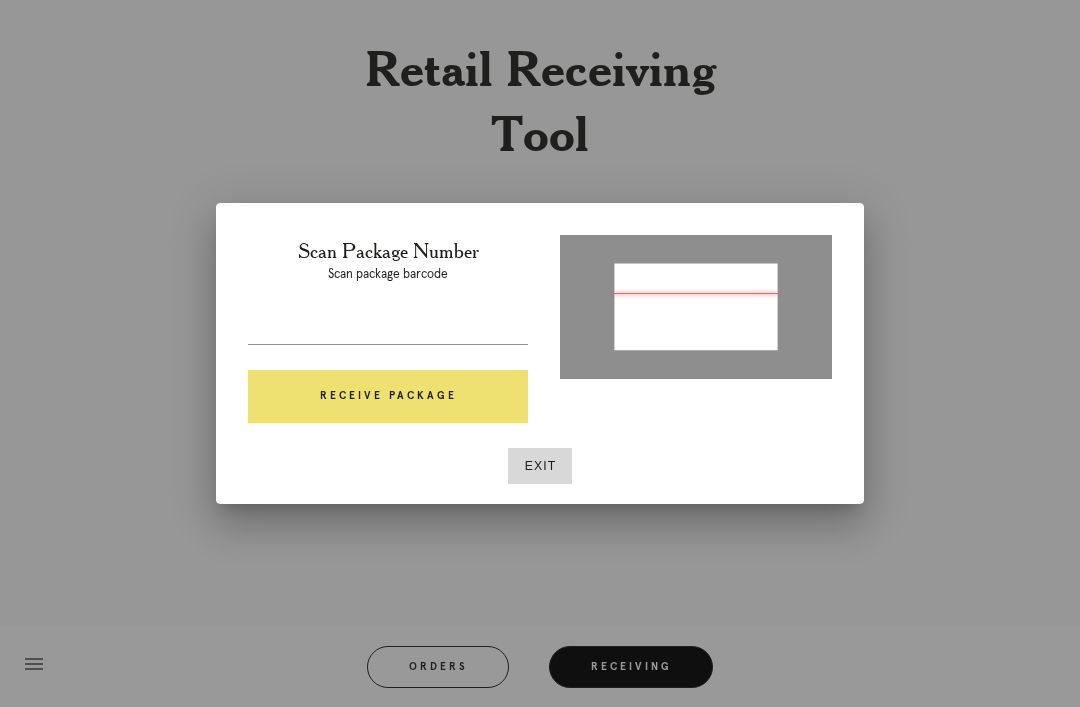 type on "P112327399955528" 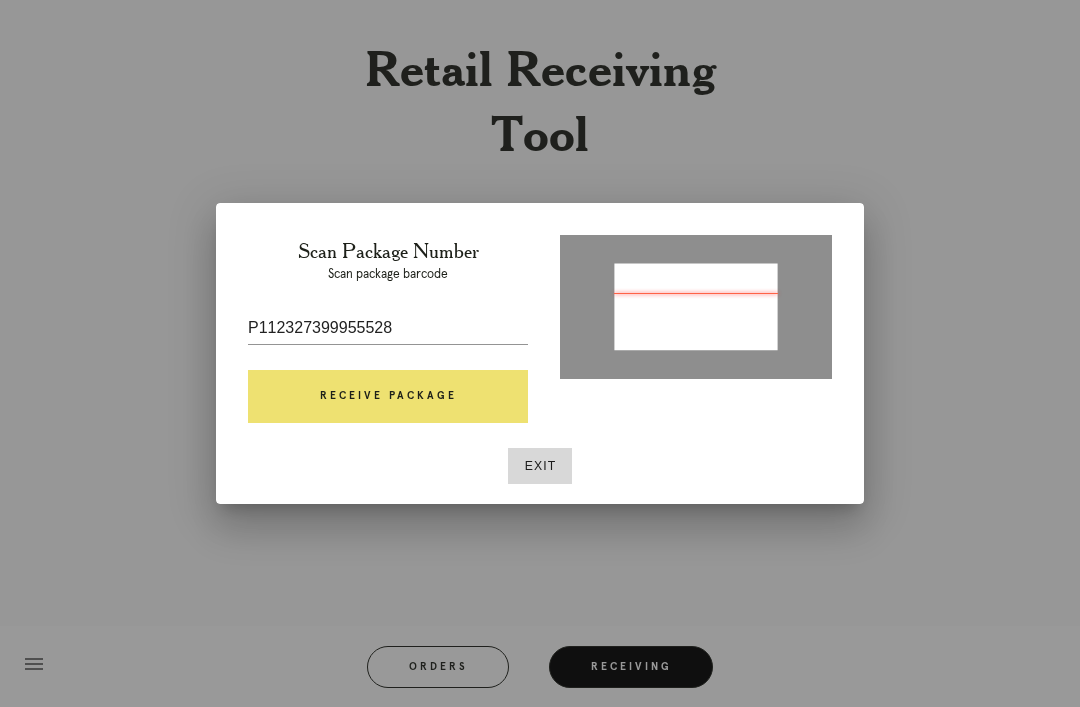 click on "Receive Package" at bounding box center [388, 397] 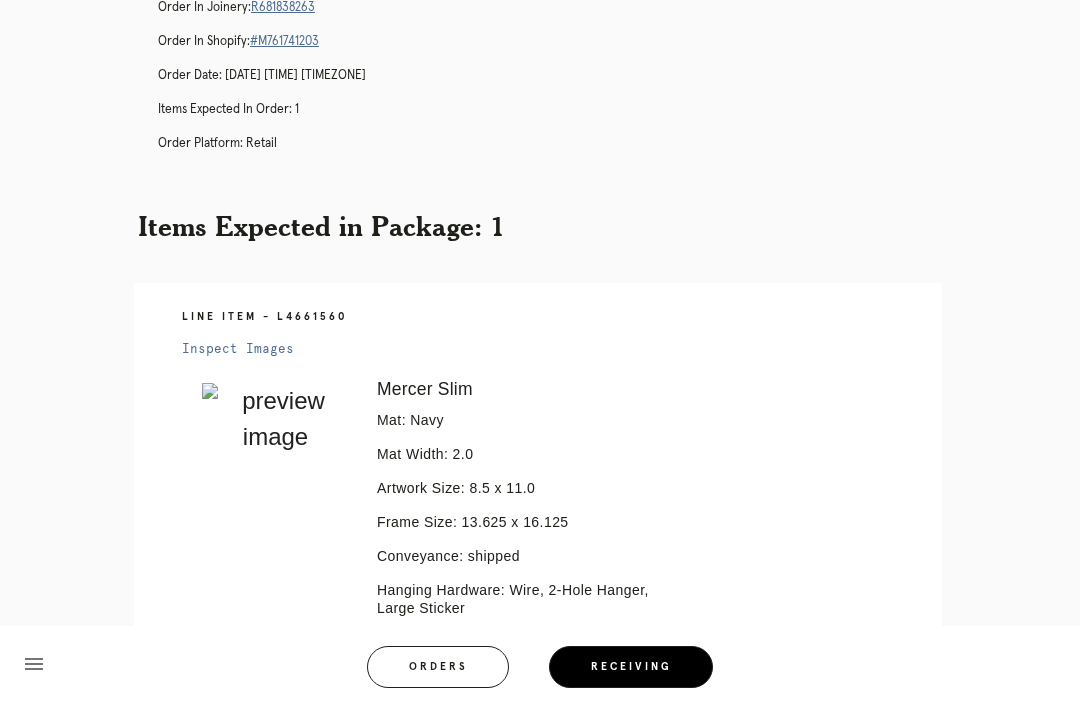 scroll, scrollTop: 70, scrollLeft: 0, axis: vertical 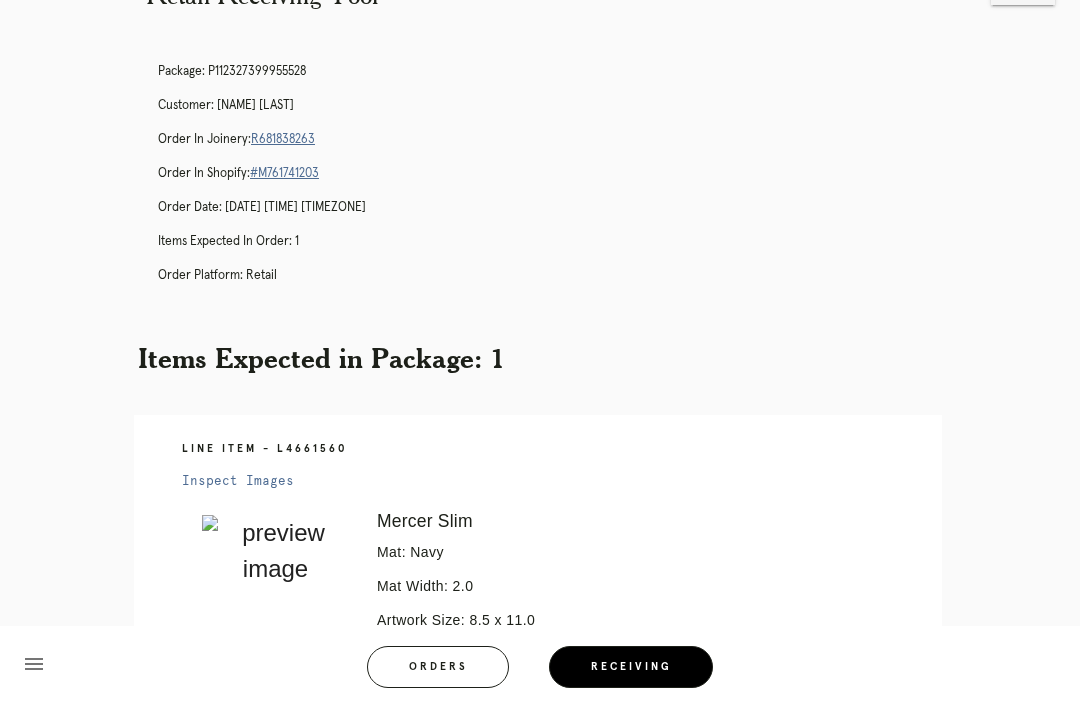 click on "[ORDER_ID]" at bounding box center [283, 139] 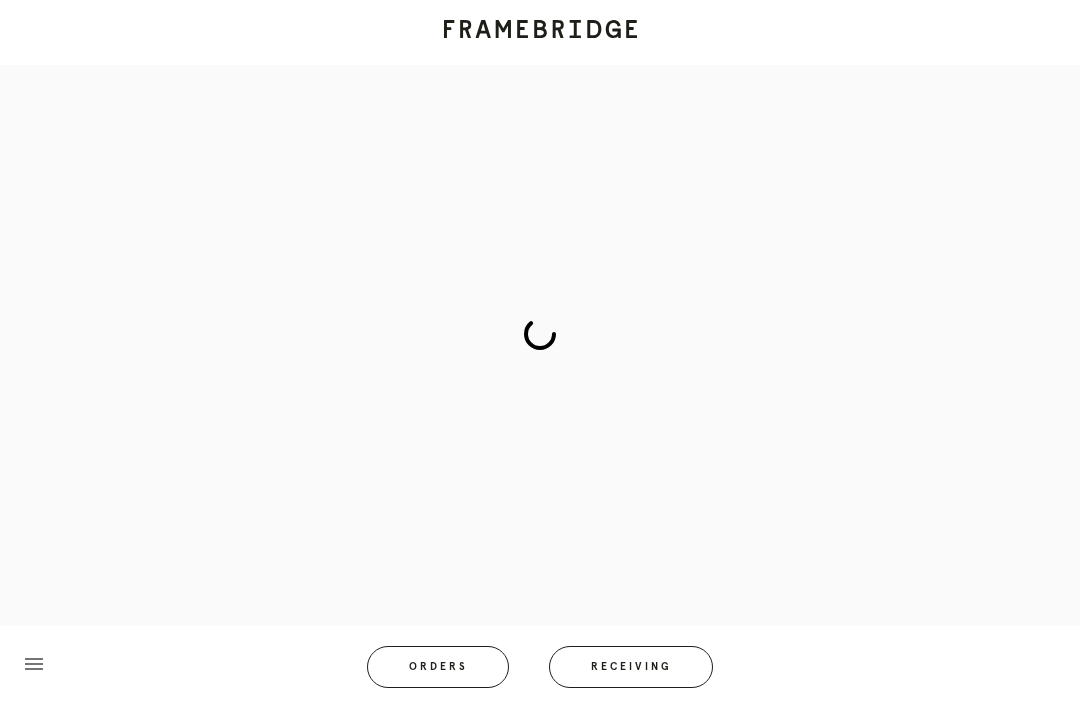 scroll, scrollTop: 0, scrollLeft: 0, axis: both 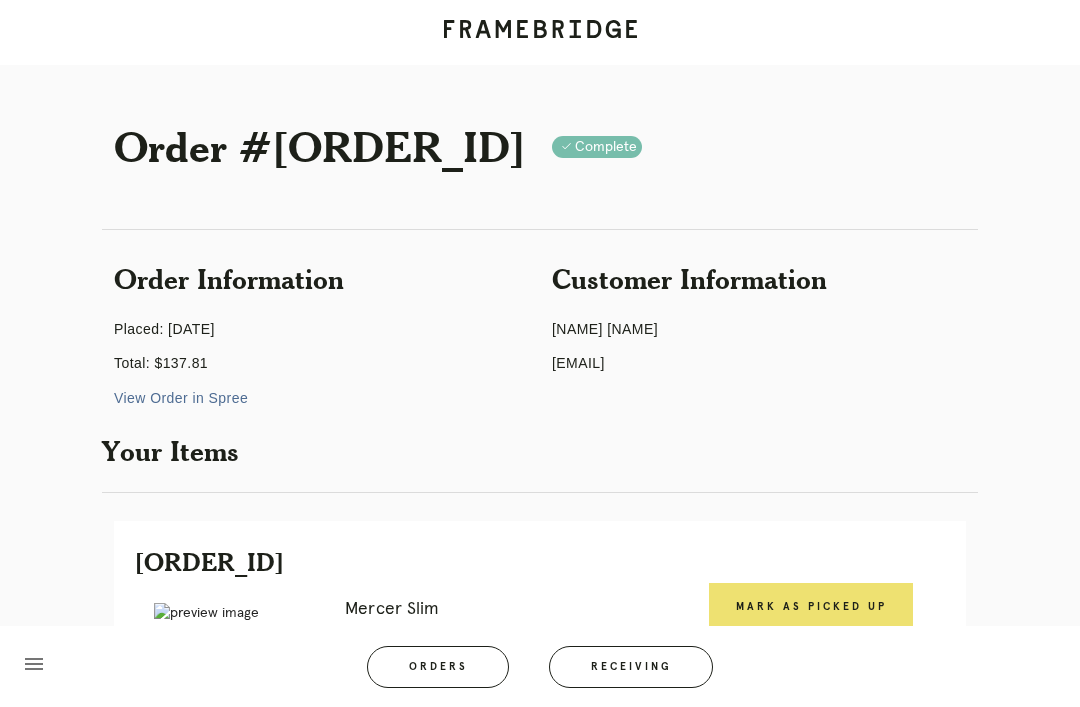 click on "Orders" at bounding box center [438, 667] 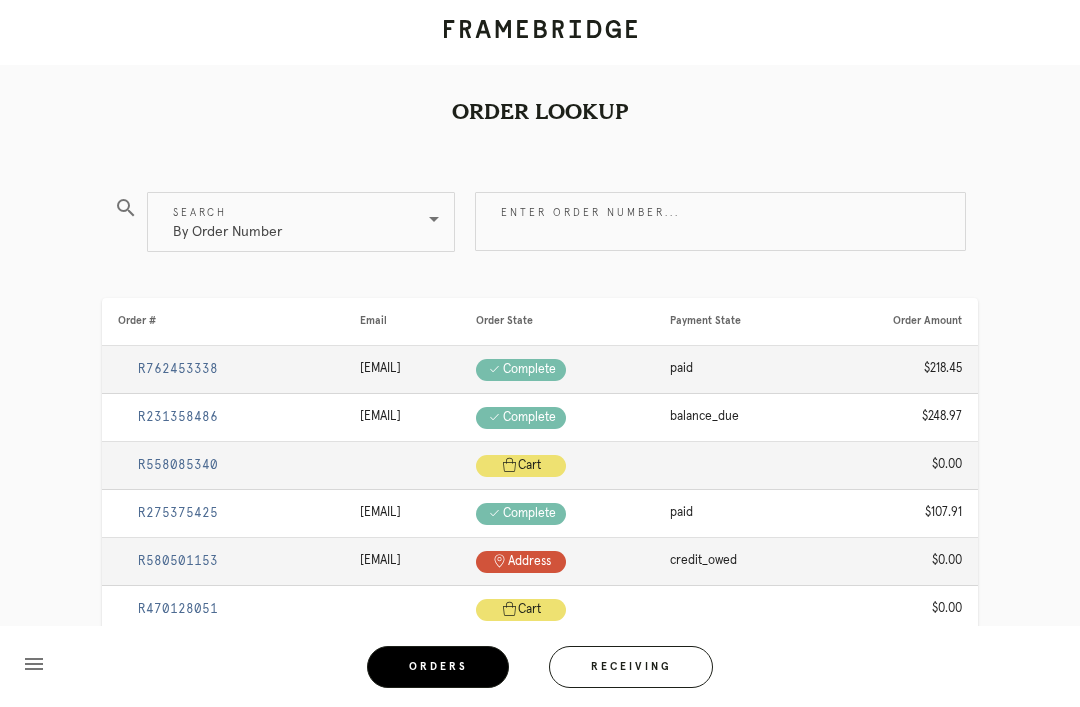 click on "Enter order number..." at bounding box center [720, 221] 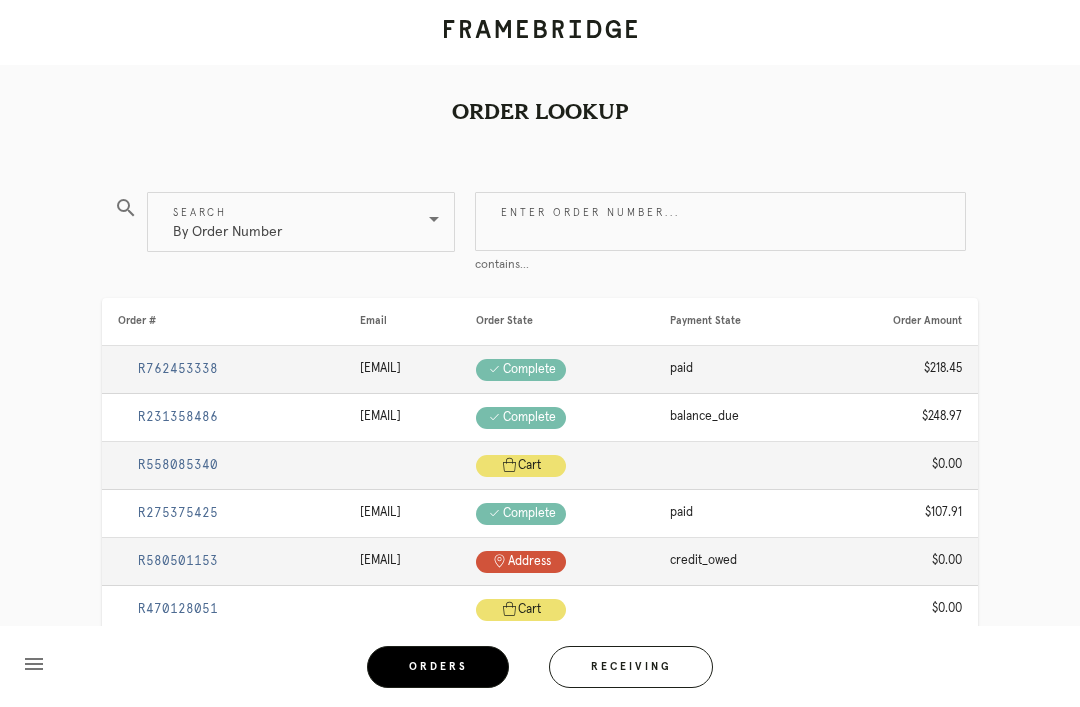 click at bounding box center (434, 219) 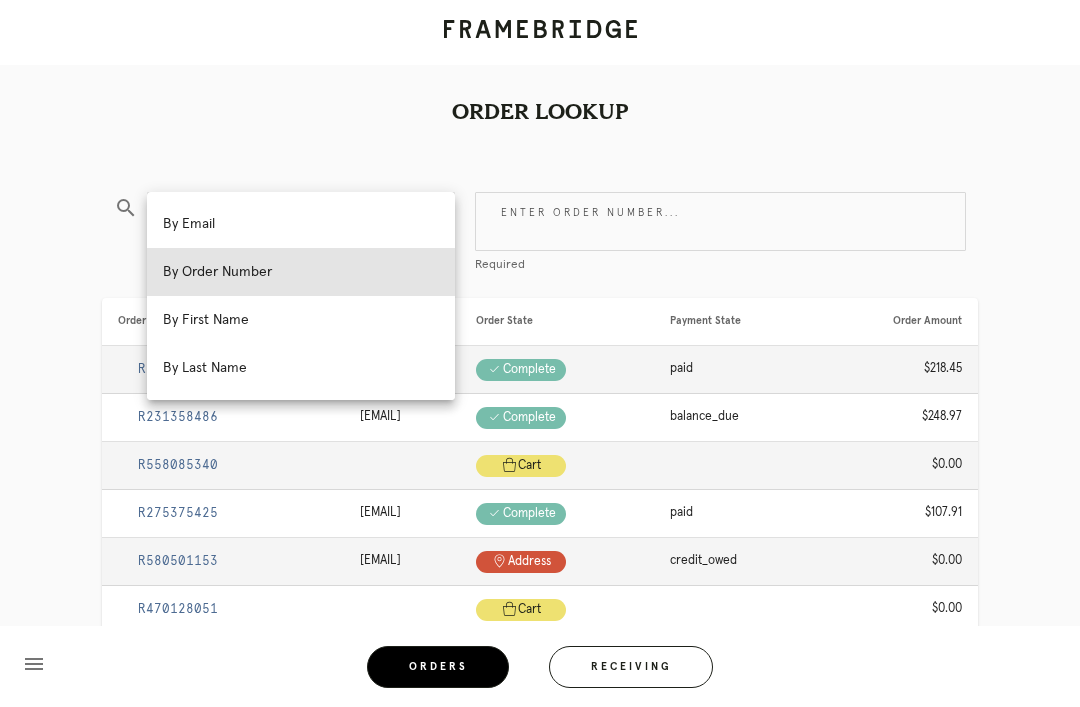 click on "By Email" at bounding box center (301, 224) 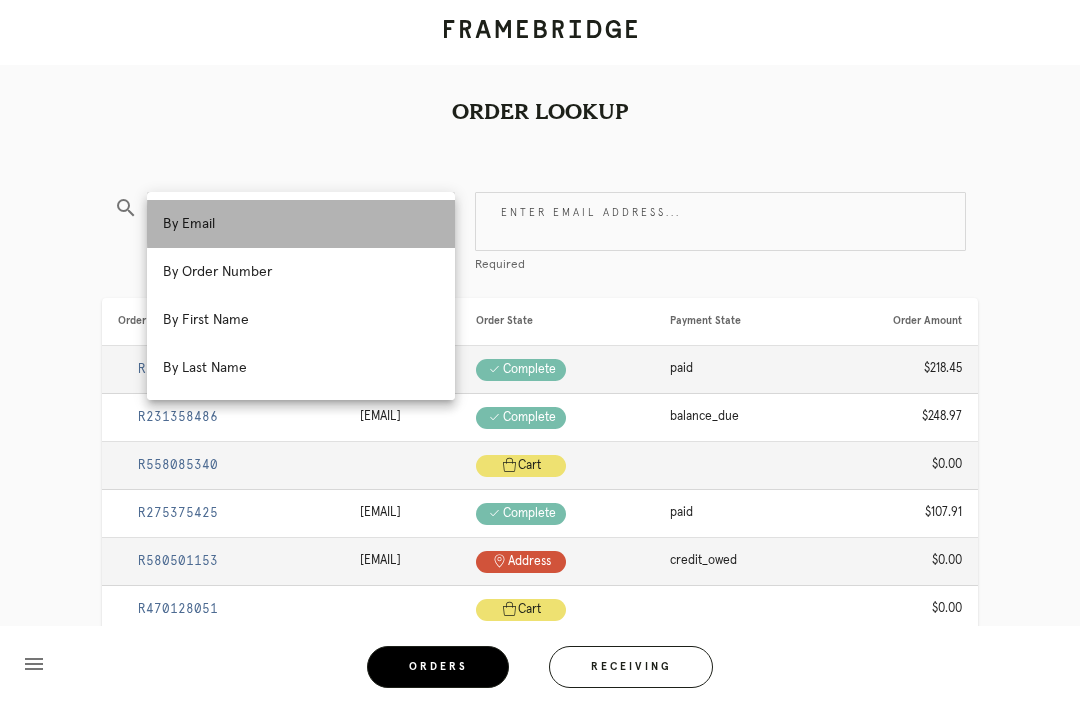 click on "Enter email address..." at bounding box center [720, 221] 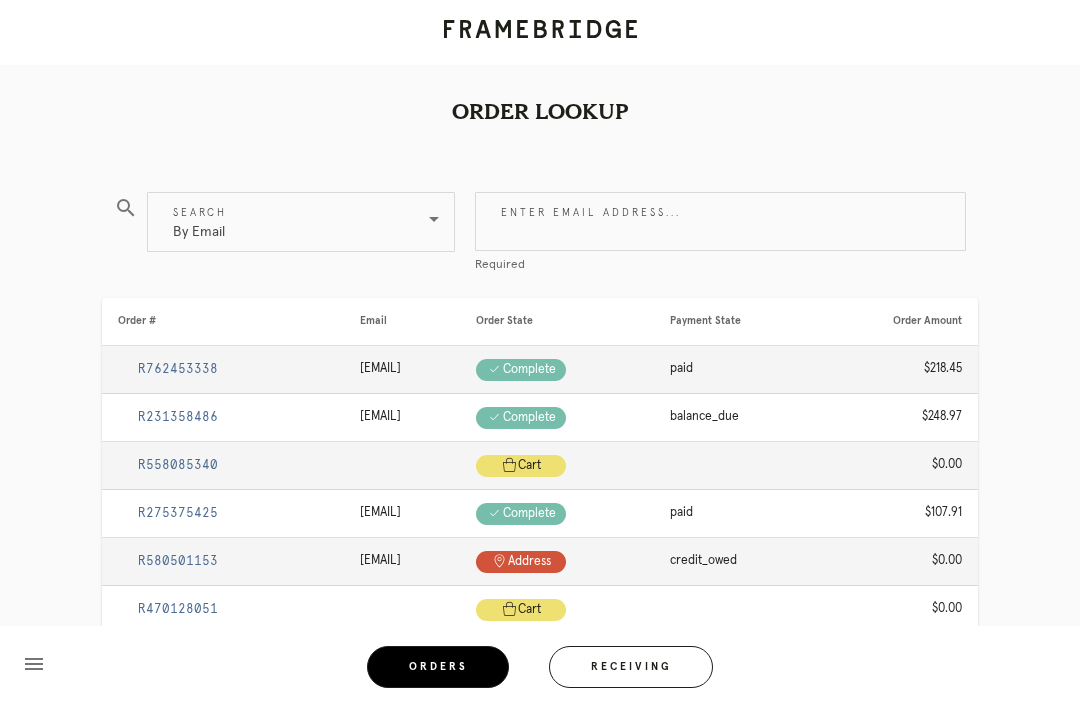 click on "Enter email address..." at bounding box center [720, 221] 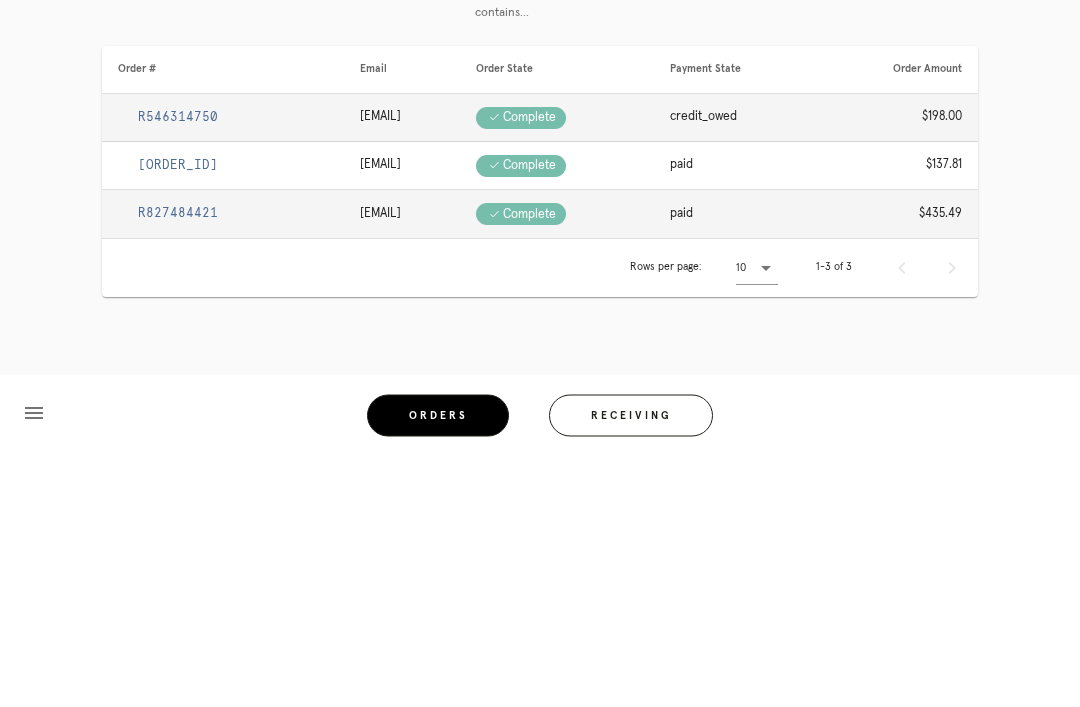 click on "[ORDER_ID]" at bounding box center [178, 417] 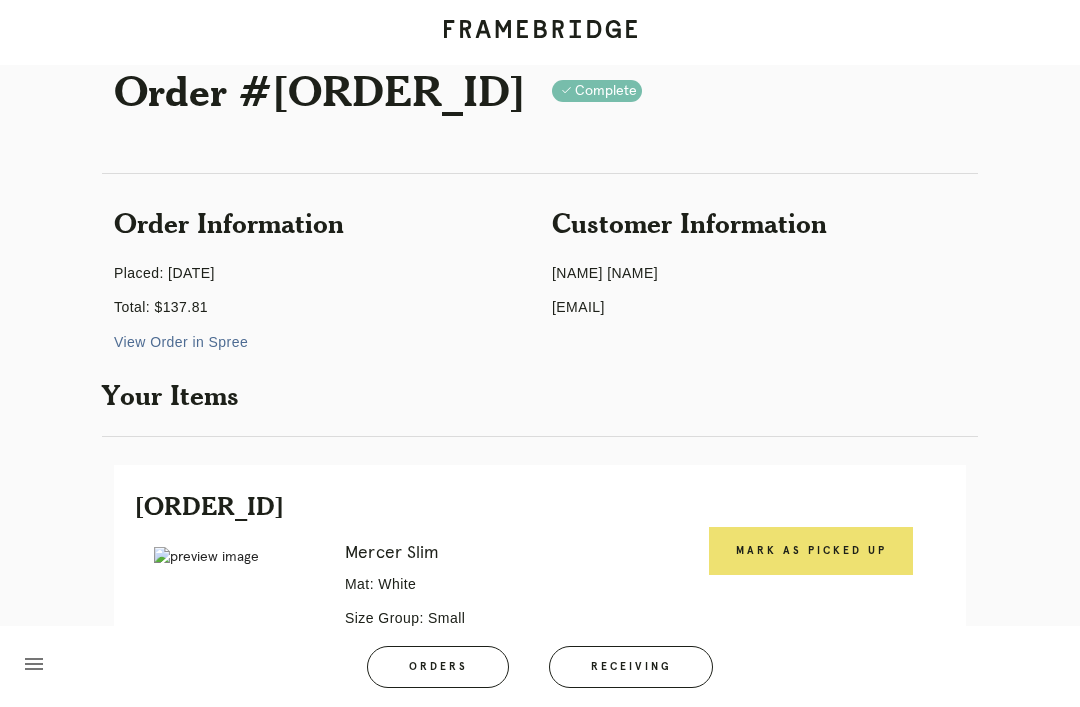scroll, scrollTop: 373, scrollLeft: 0, axis: vertical 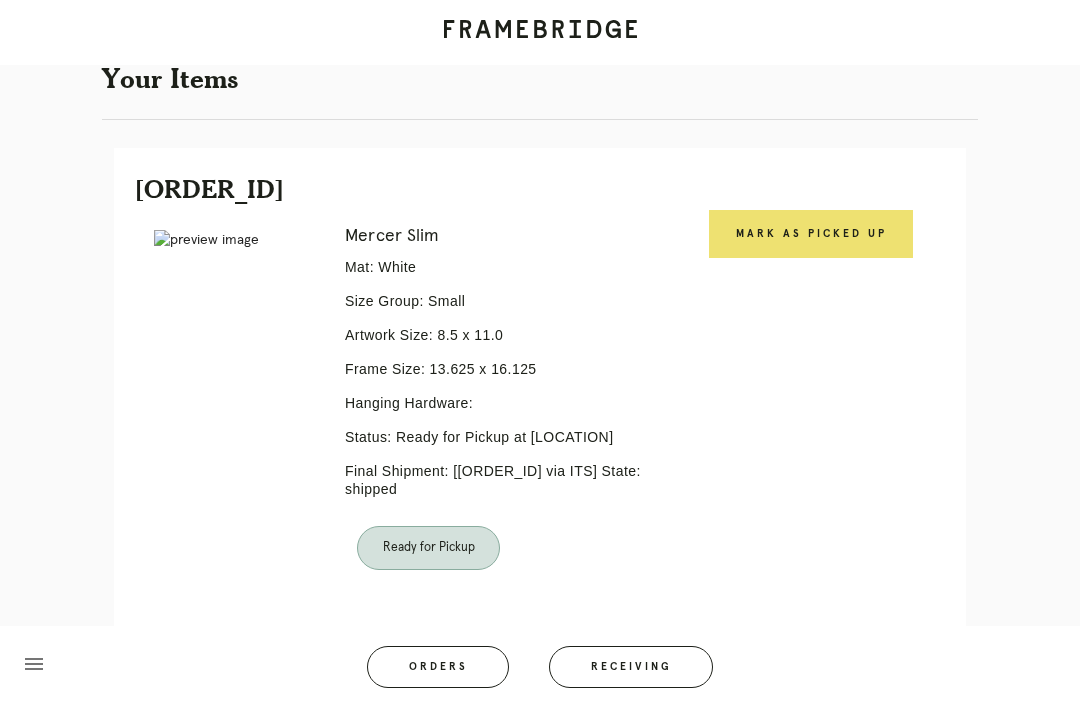 click on "Mark as Picked Up" at bounding box center [811, 234] 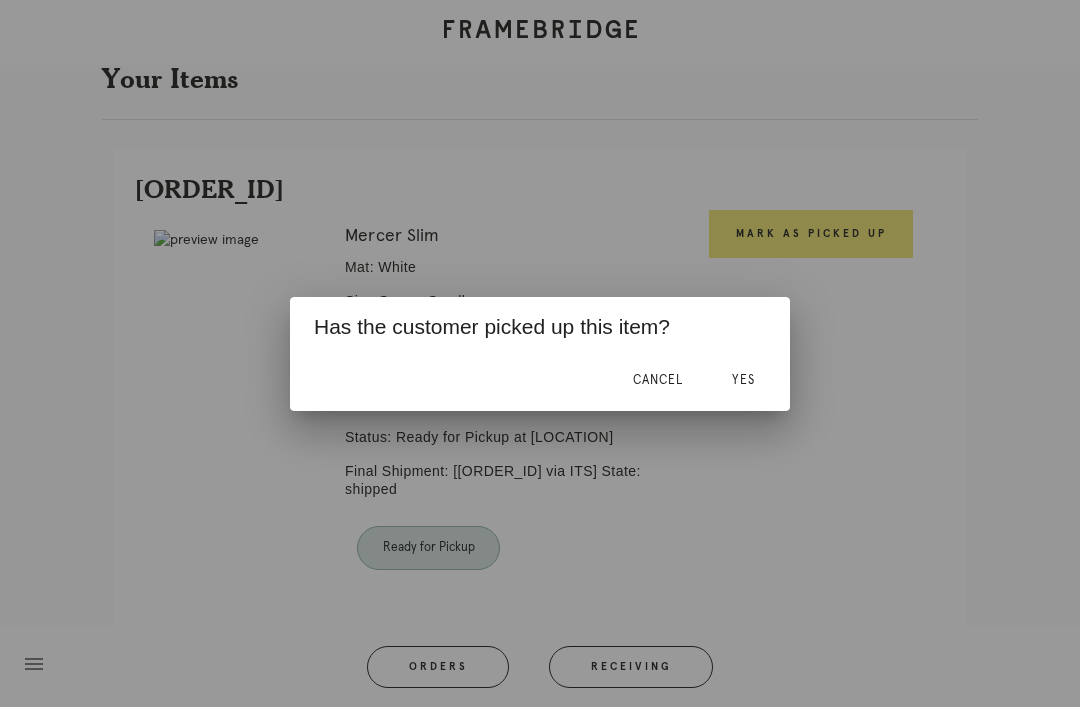 click on "Yes" at bounding box center [743, 381] 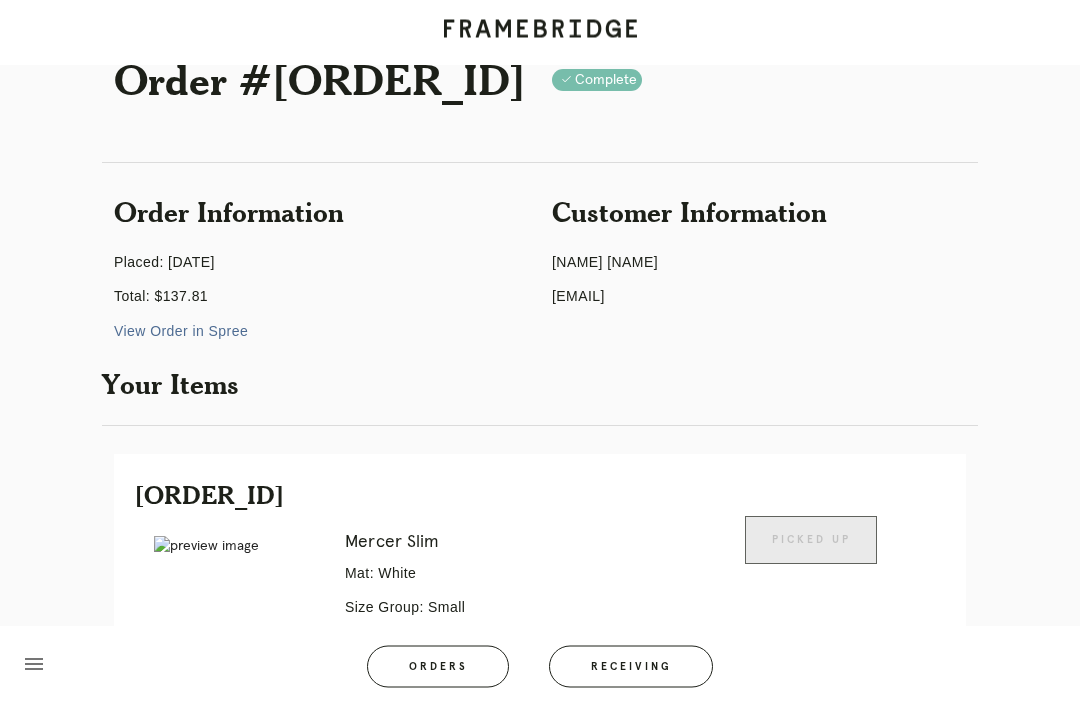 scroll, scrollTop: 0, scrollLeft: 0, axis: both 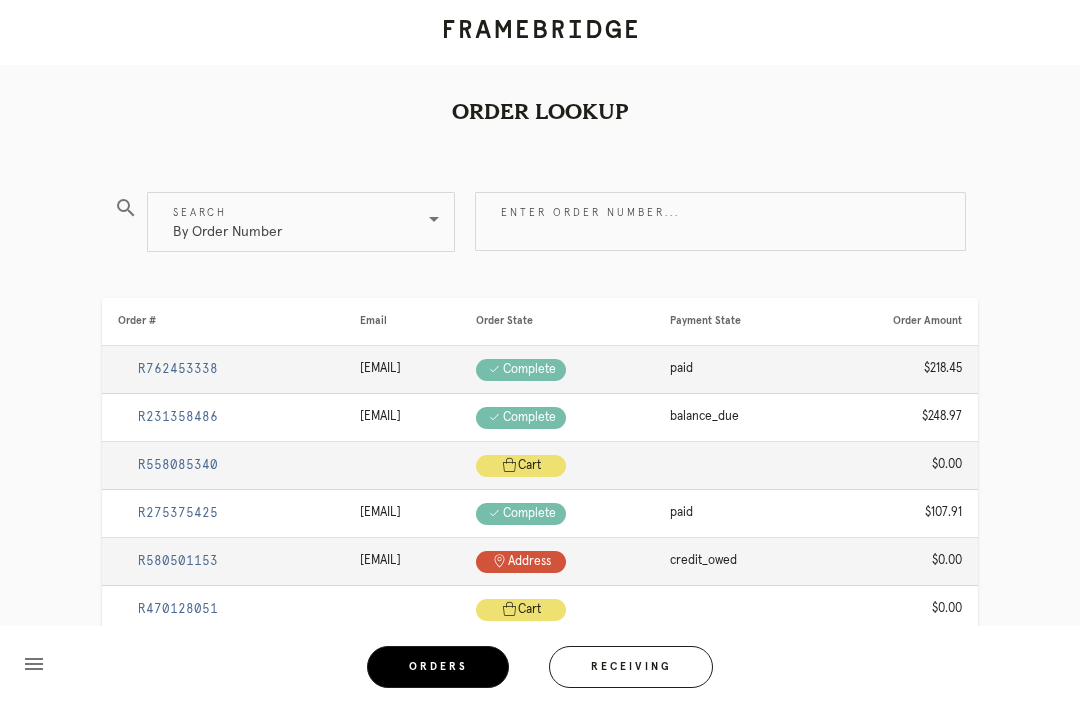 click on "Search By Order Number" at bounding box center [301, 222] 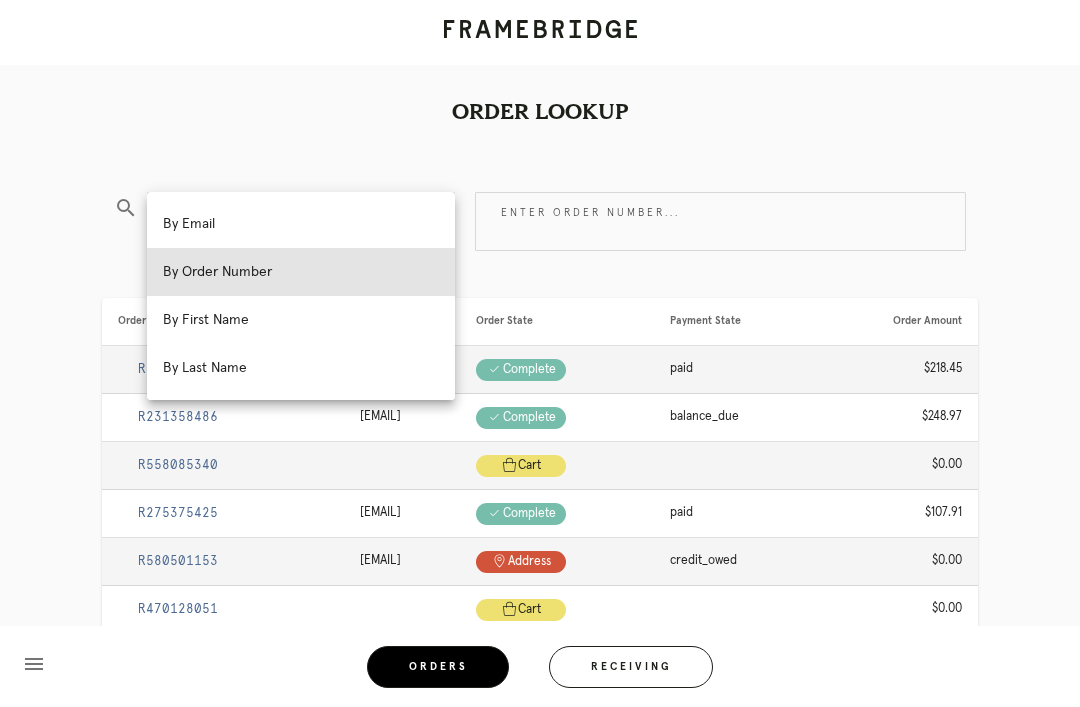 click on "By Email" at bounding box center (301, 224) 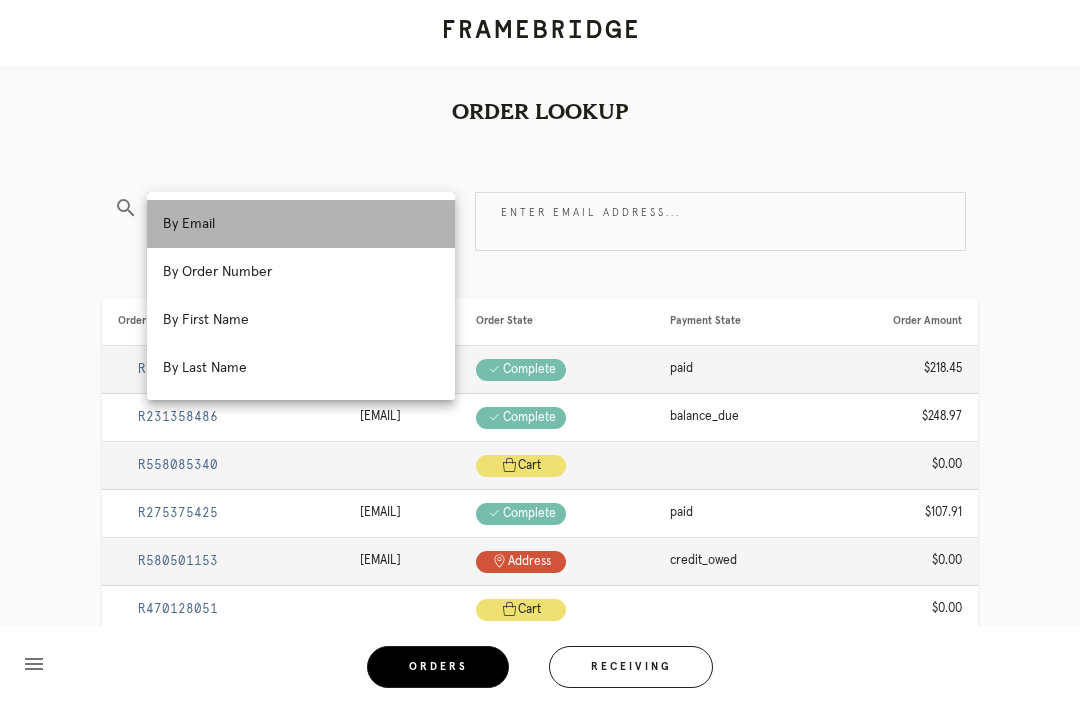 click on "Enter email address..." at bounding box center [720, 221] 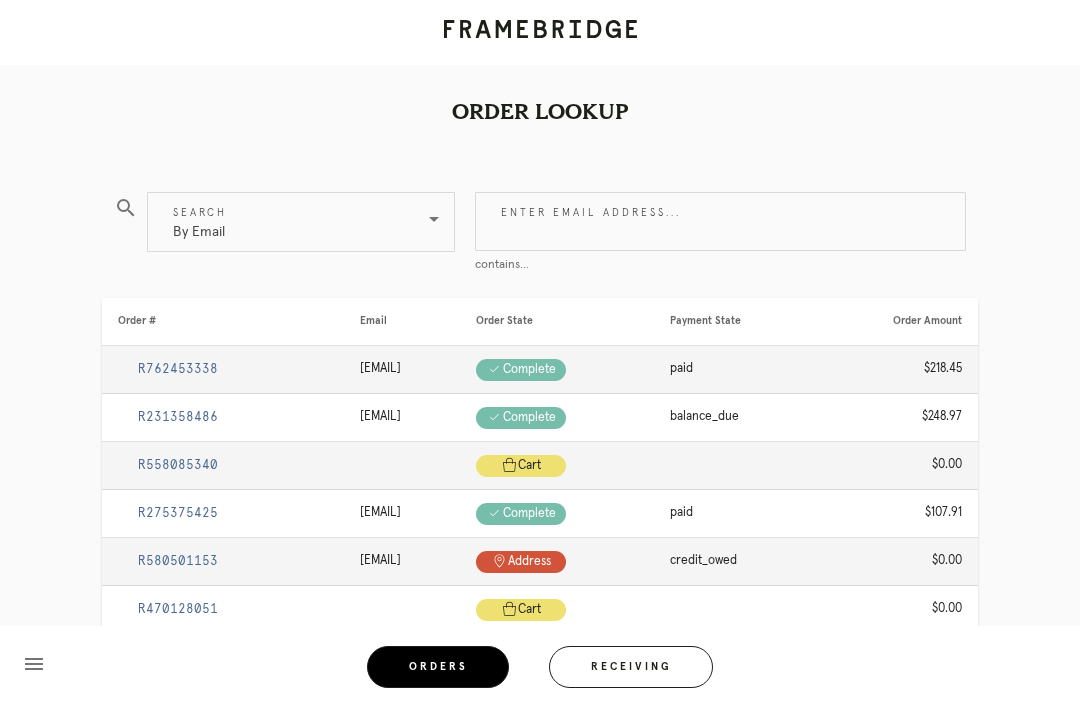 click on "Enter email address..." at bounding box center [720, 221] 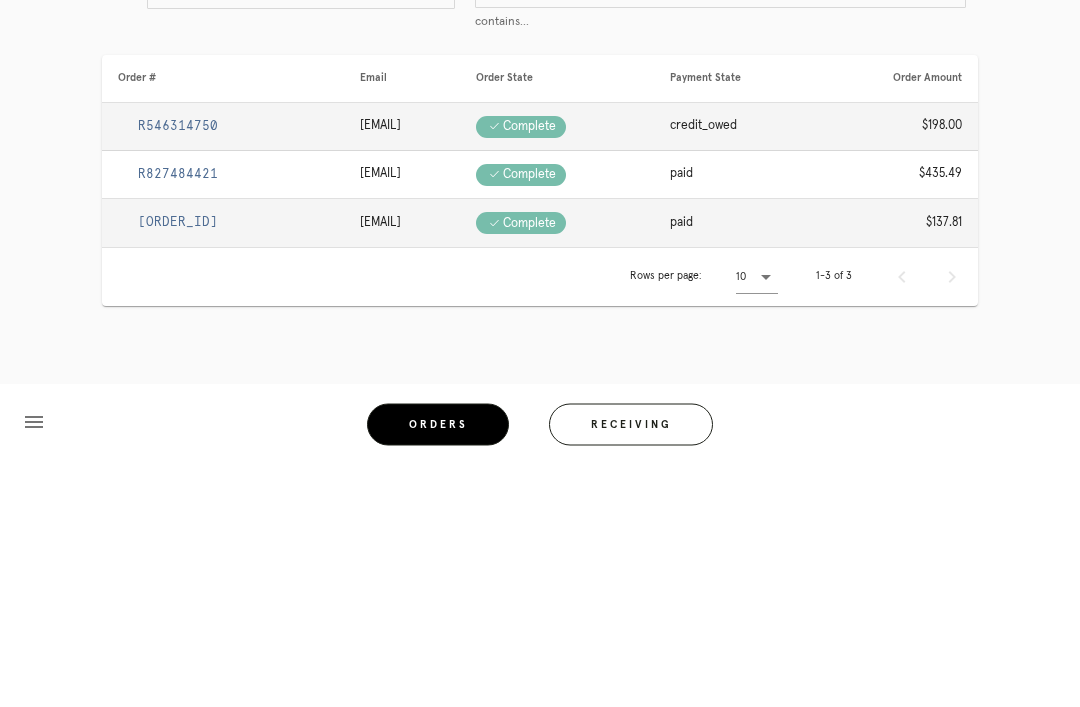click on "R827484421" at bounding box center (178, 417) 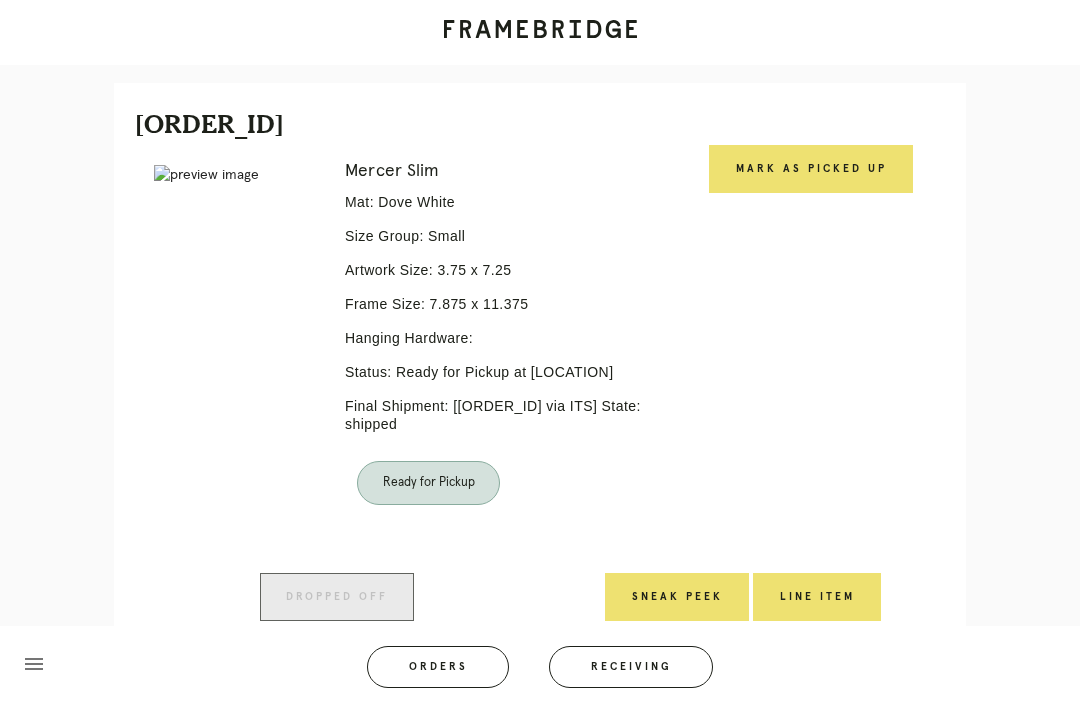 scroll, scrollTop: 428, scrollLeft: 0, axis: vertical 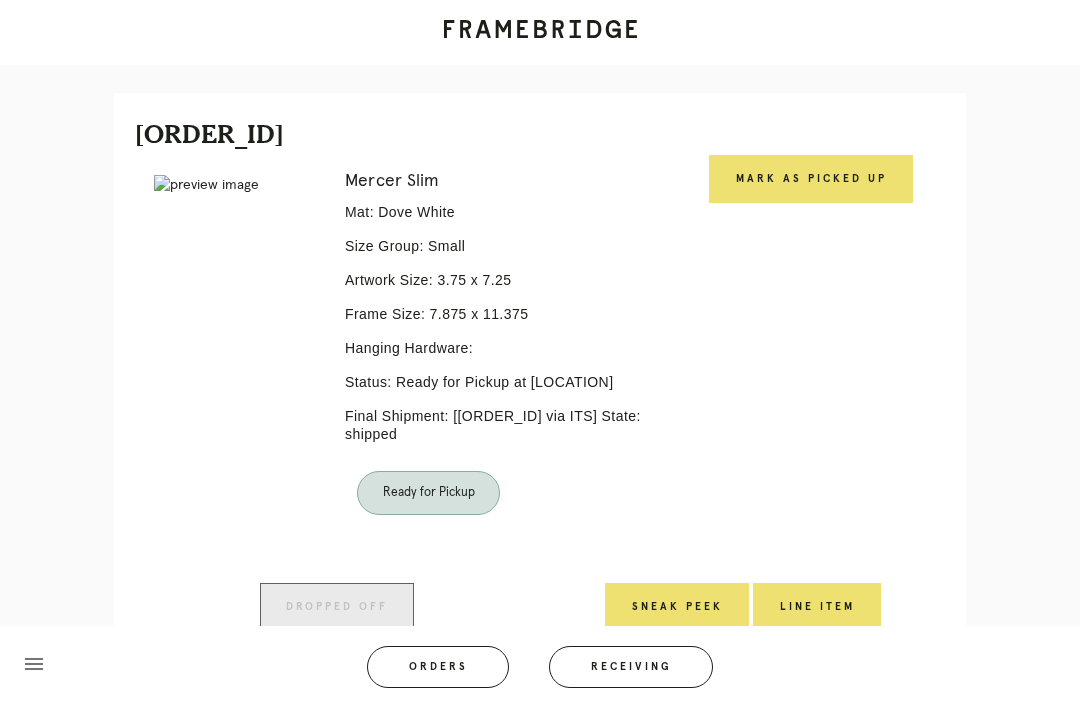 click on "Mark as Picked Up" at bounding box center (811, 179) 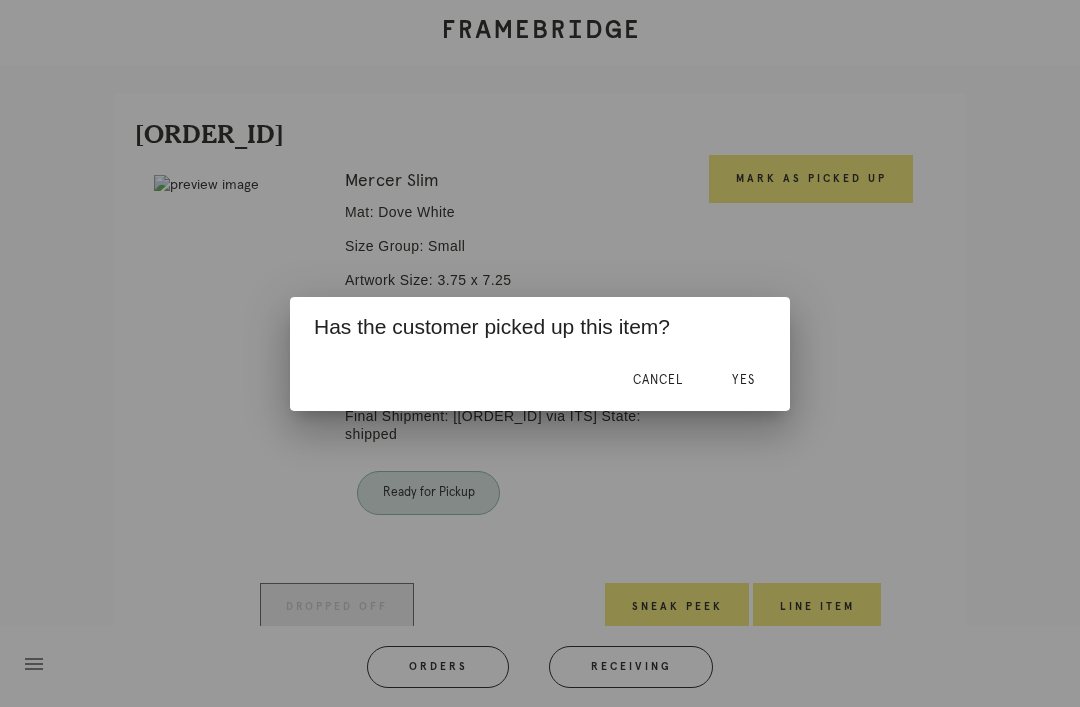 click on "Yes" at bounding box center [743, 381] 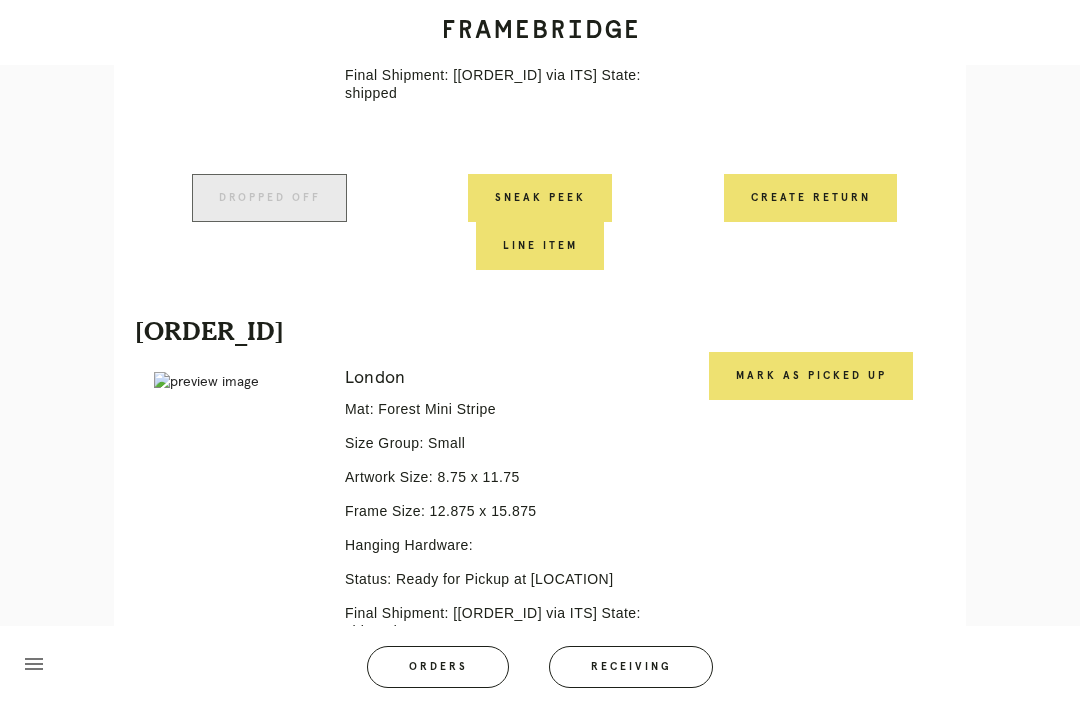 scroll, scrollTop: 929, scrollLeft: 0, axis: vertical 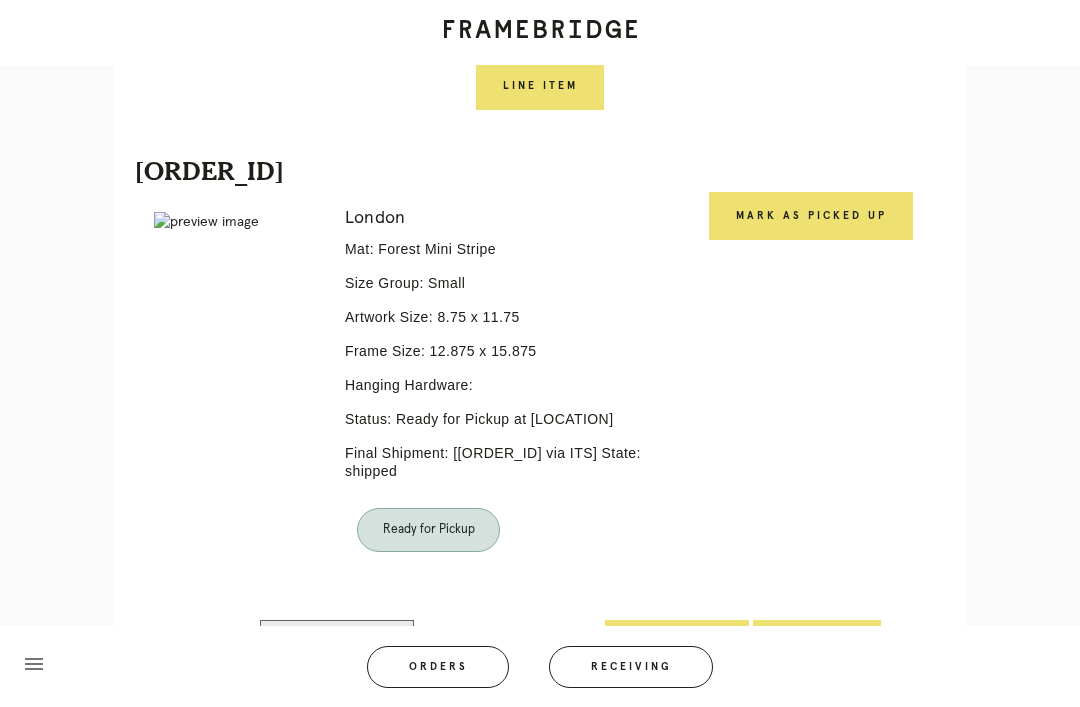 click on "Mark as Picked Up" at bounding box center [811, 216] 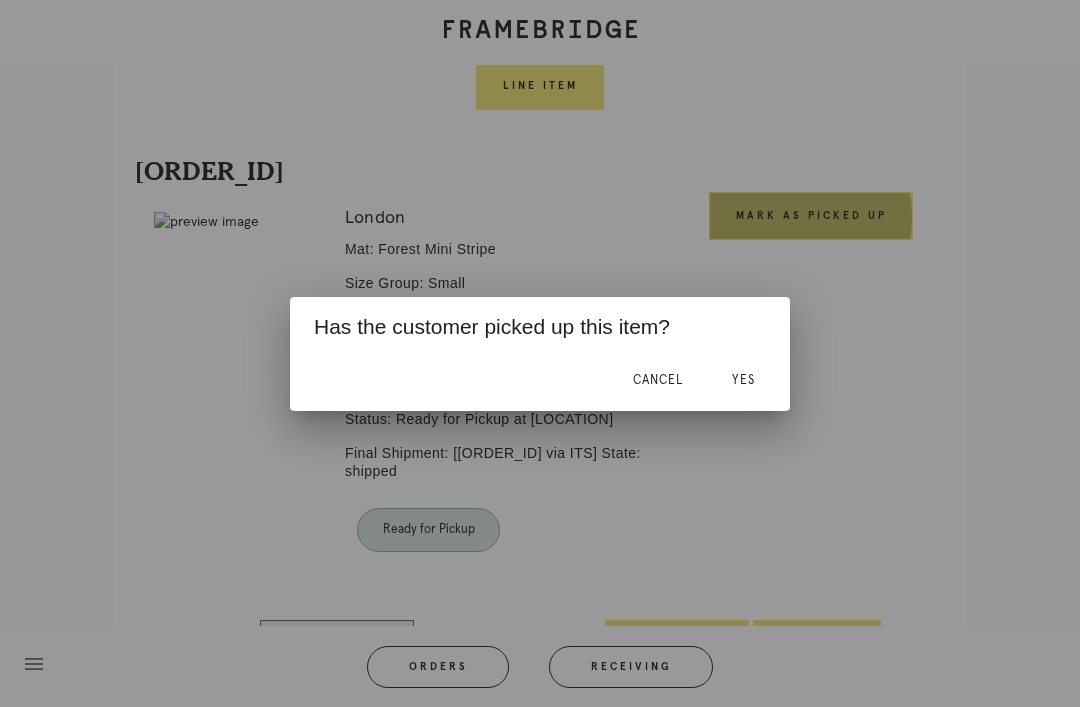 click on "Yes" at bounding box center [743, 381] 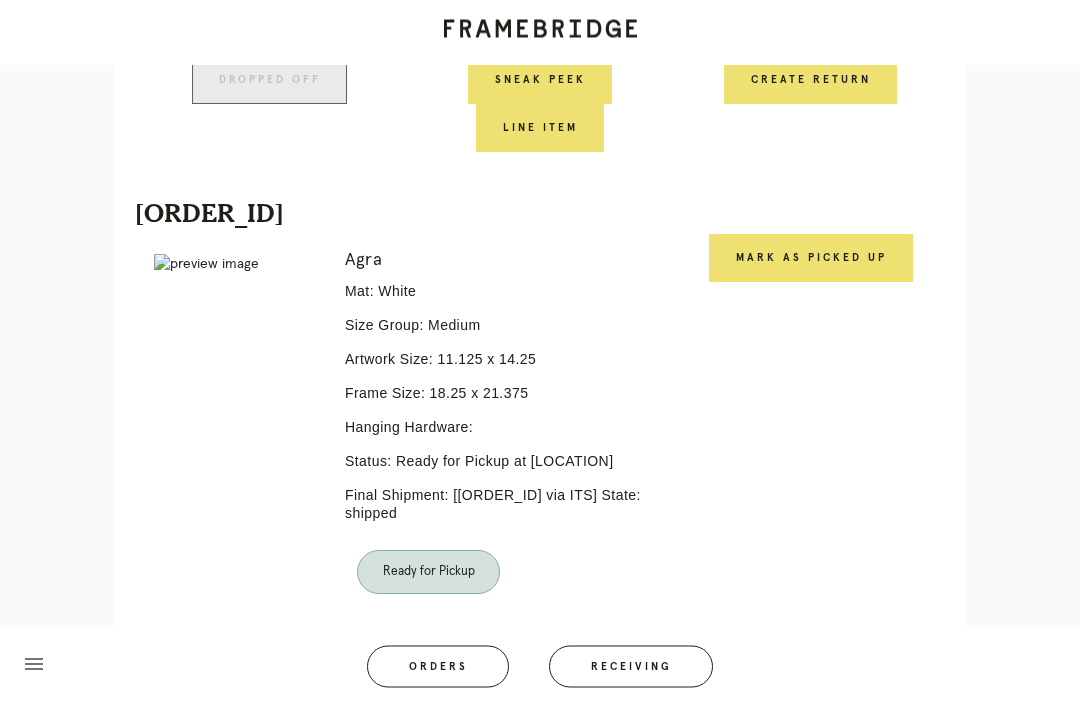 scroll, scrollTop: 1517, scrollLeft: 0, axis: vertical 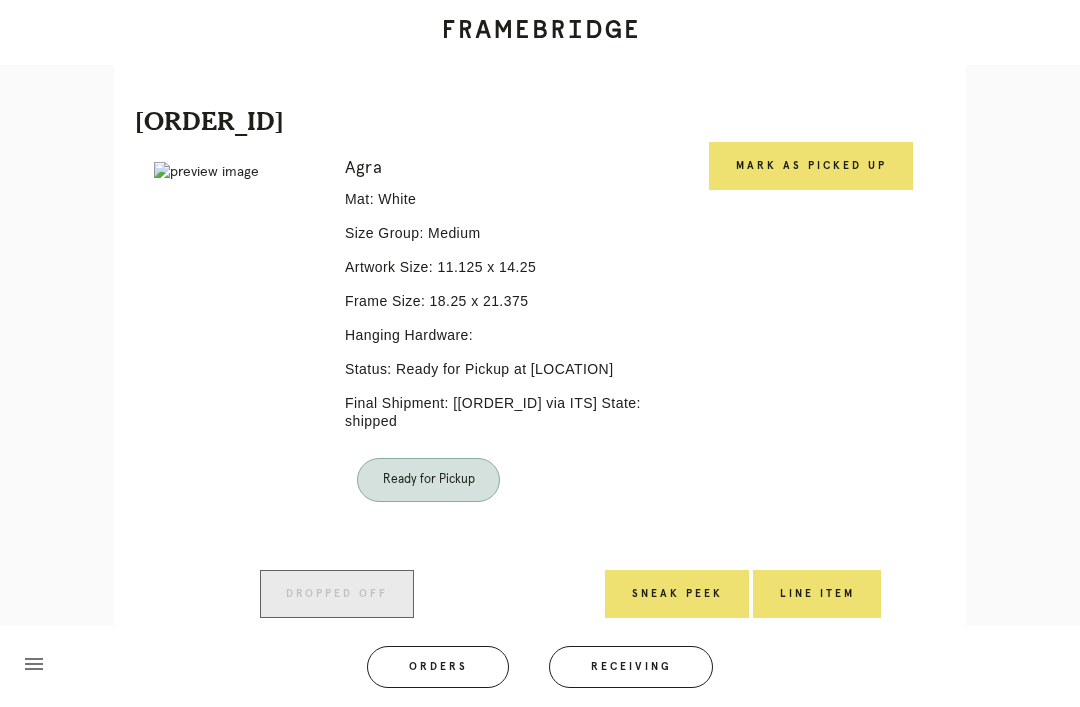 click on "Mark as Picked Up" at bounding box center [811, 166] 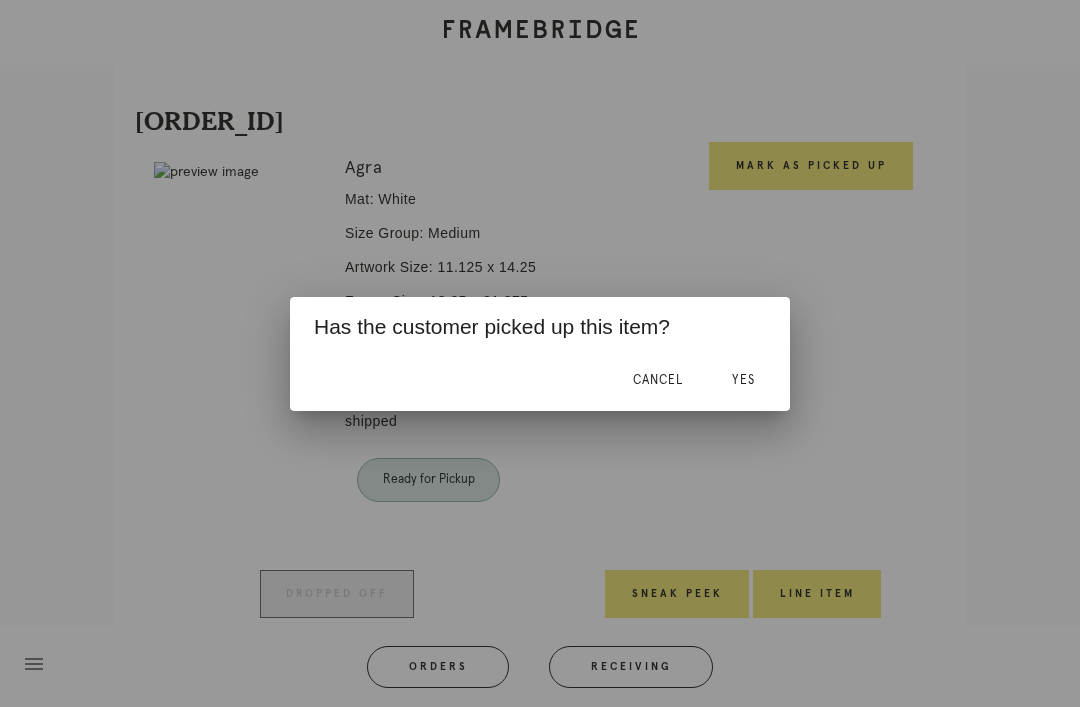 click on "Yes" at bounding box center [743, 381] 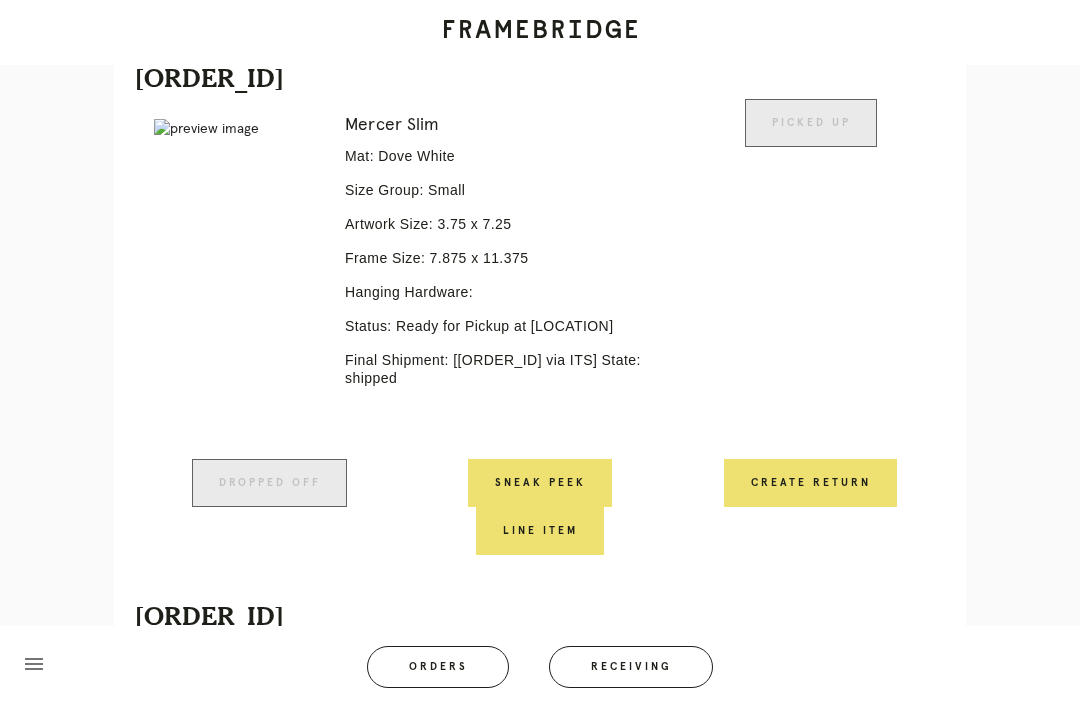 scroll, scrollTop: 227, scrollLeft: 0, axis: vertical 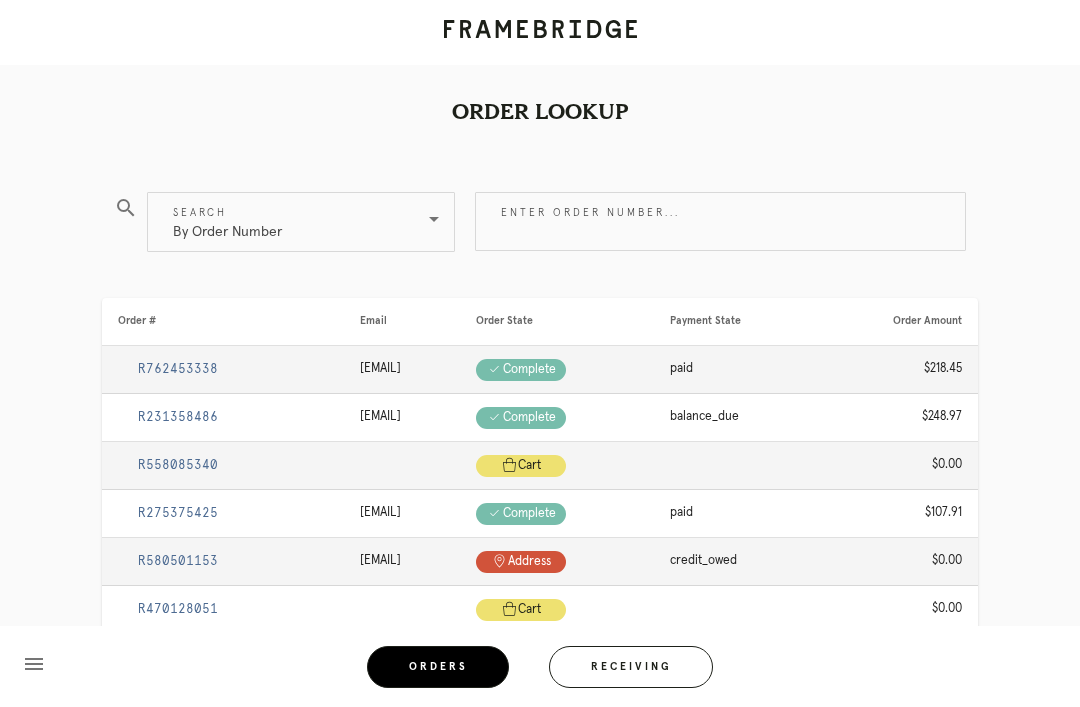 click at bounding box center (434, 219) 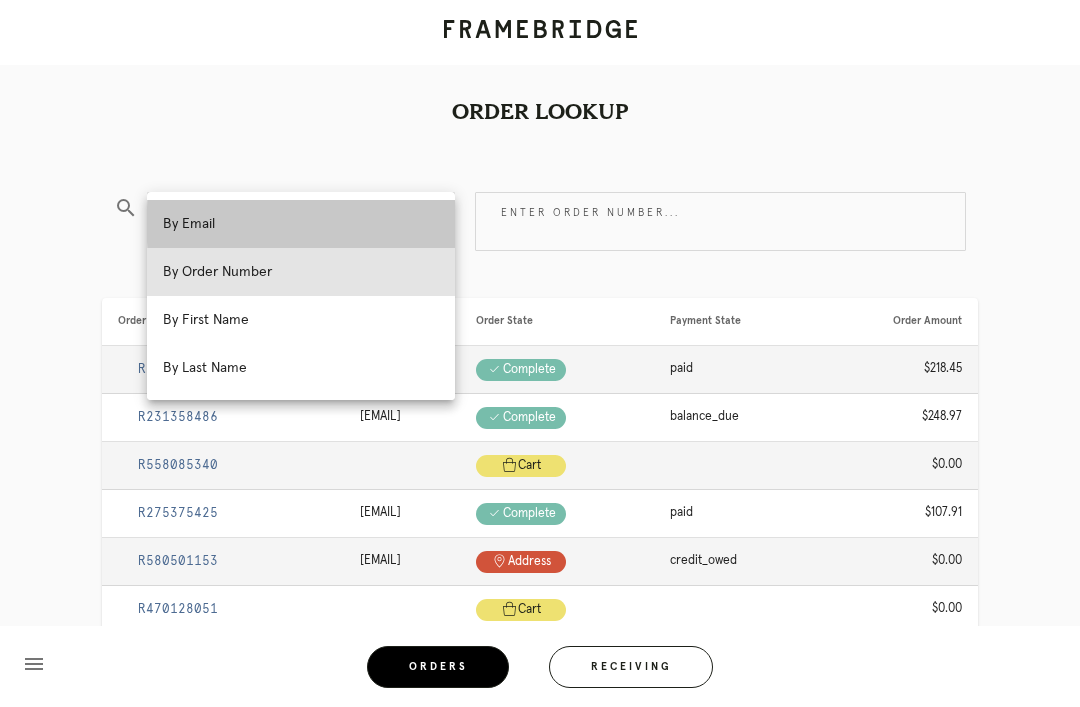 click on "By Email" at bounding box center (301, 224) 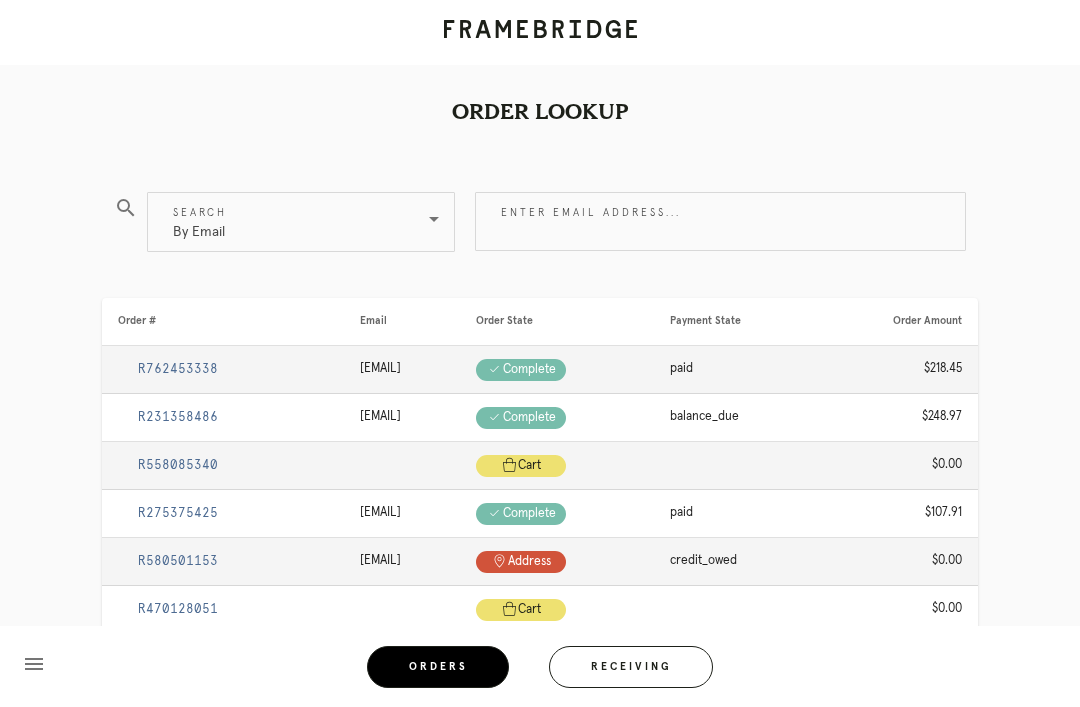 click on "Enter email address..." at bounding box center [720, 221] 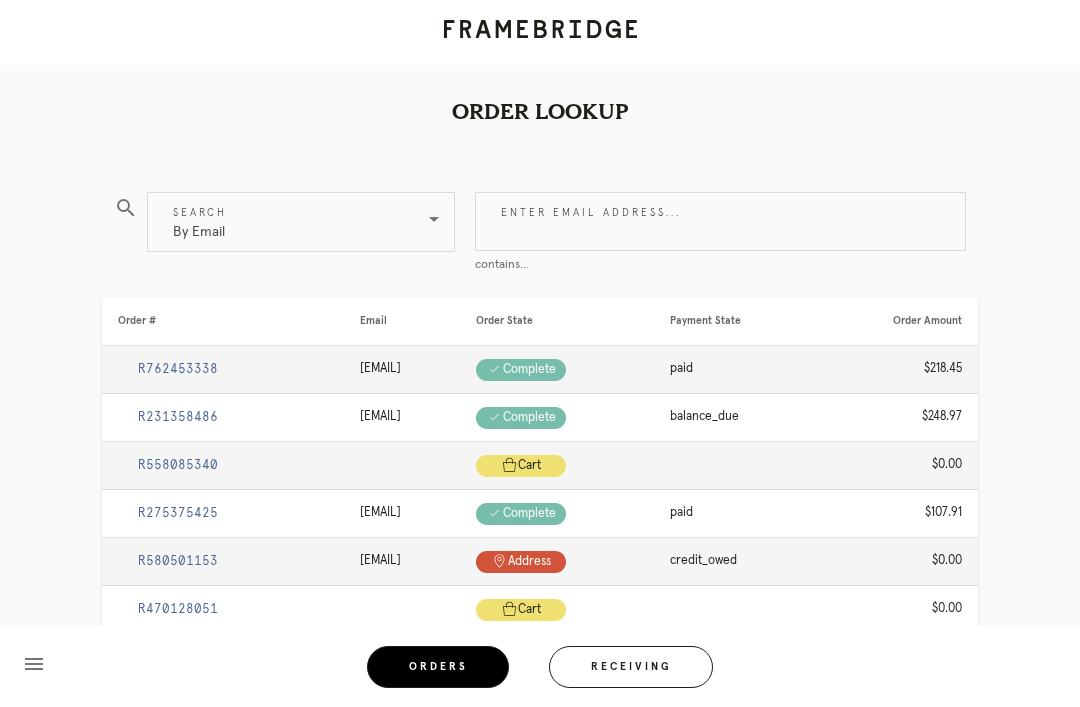 click on "Enter email address..." at bounding box center (720, 221) 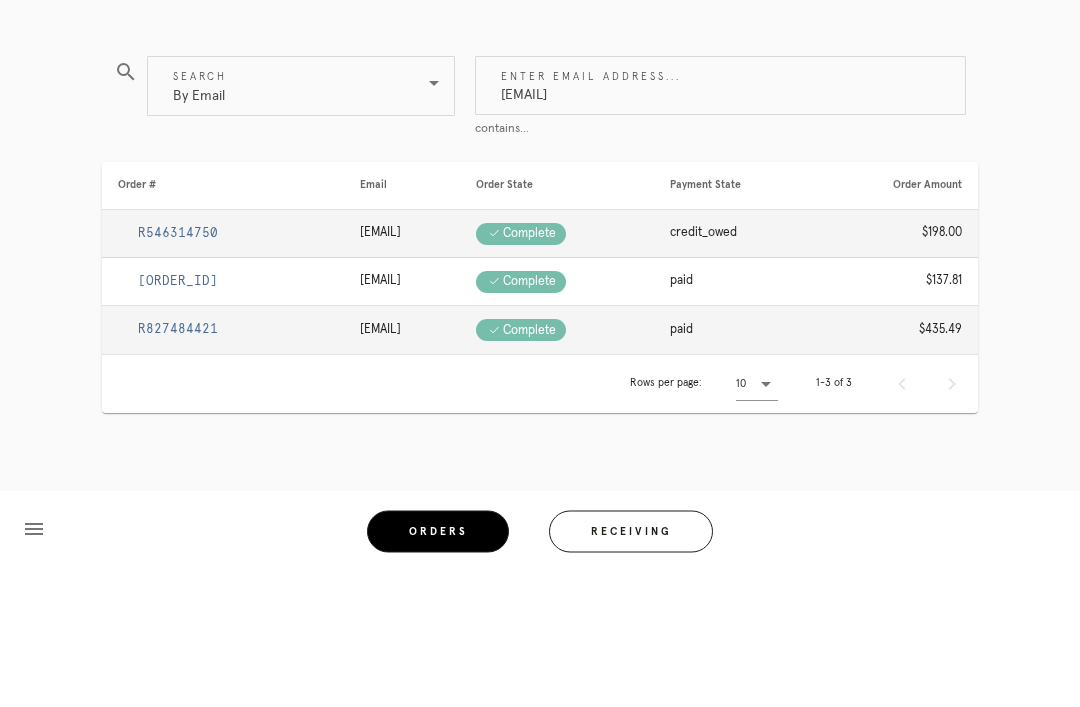 click on "R546314750" at bounding box center (178, 369) 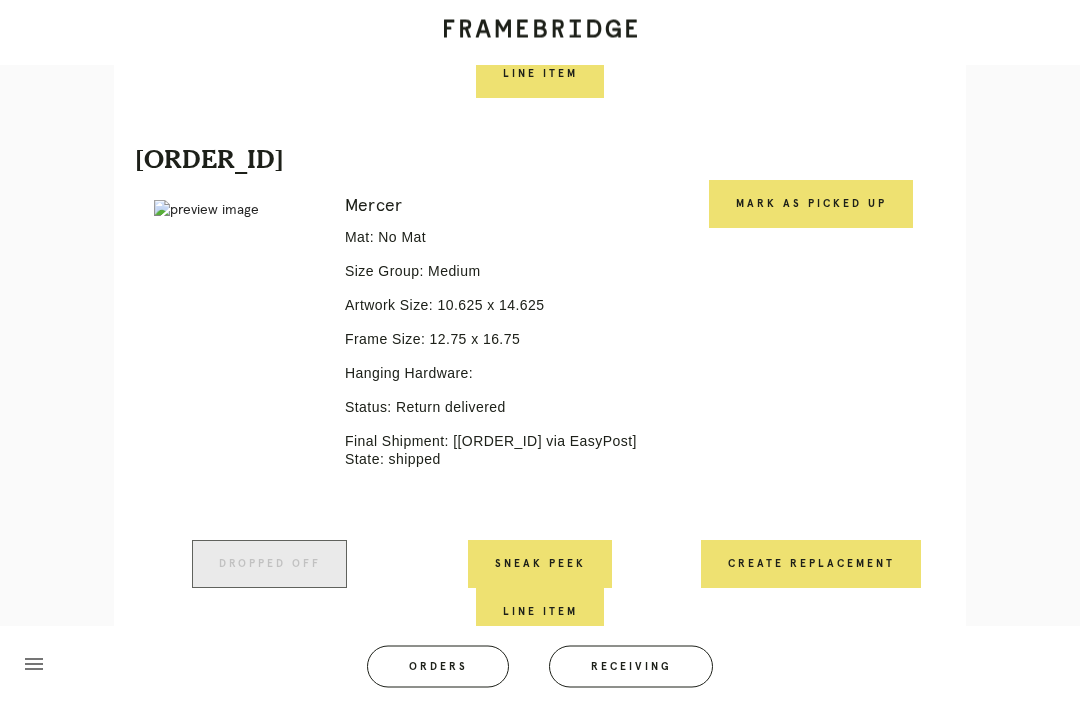 scroll, scrollTop: 1551, scrollLeft: 0, axis: vertical 